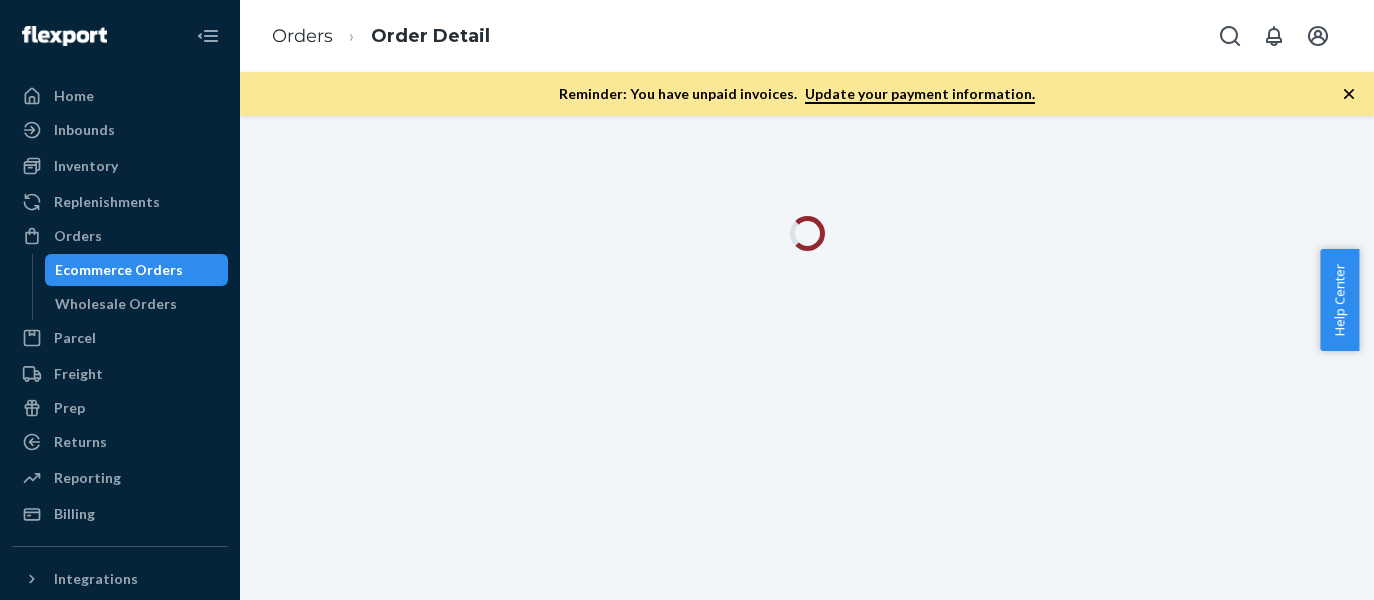 scroll, scrollTop: 0, scrollLeft: 0, axis: both 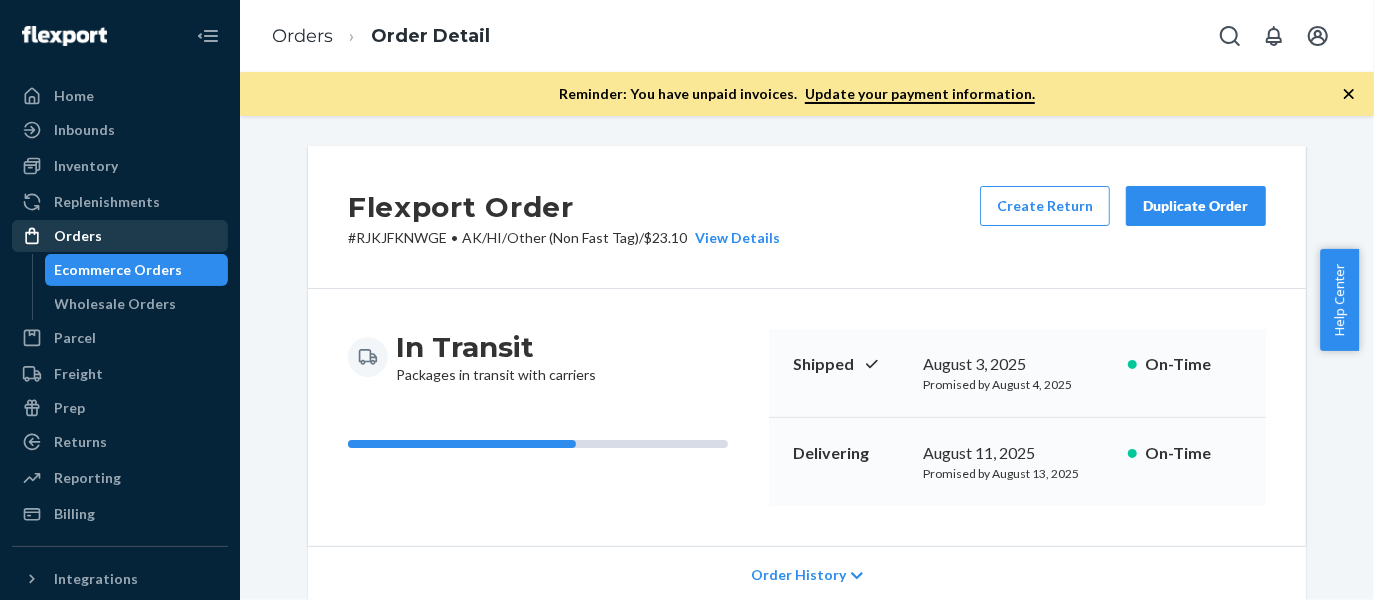 click on "Orders" at bounding box center [78, 236] 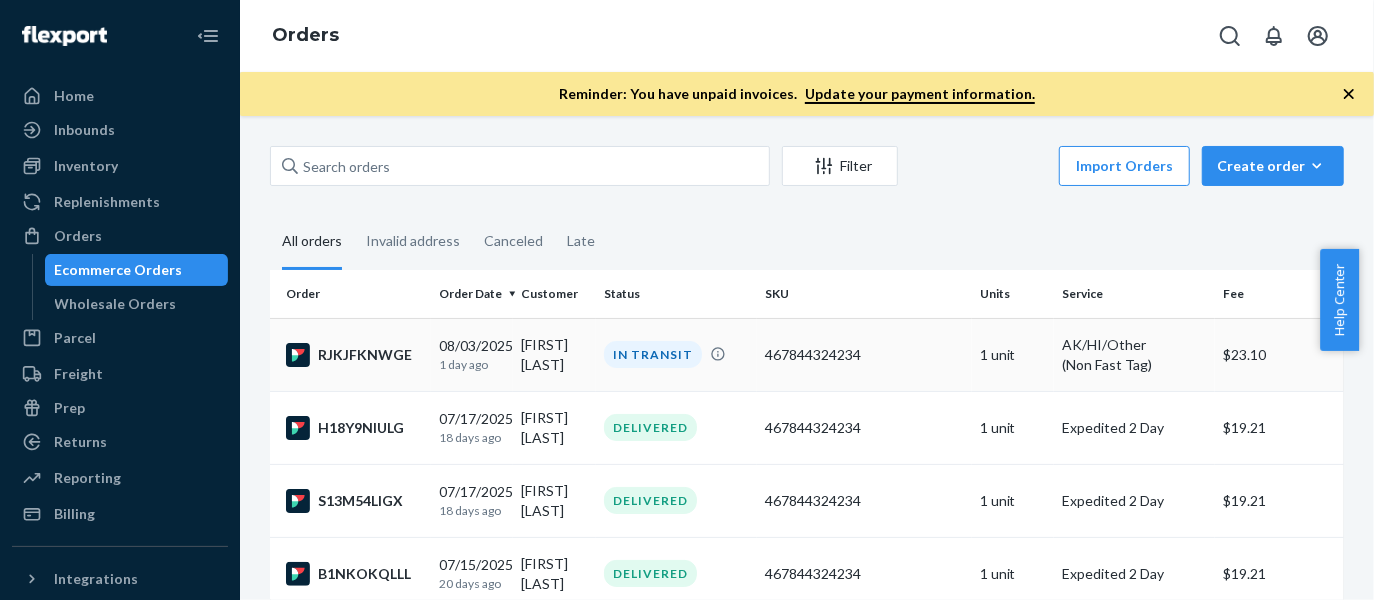 click on "IN TRANSIT" at bounding box center [653, 354] 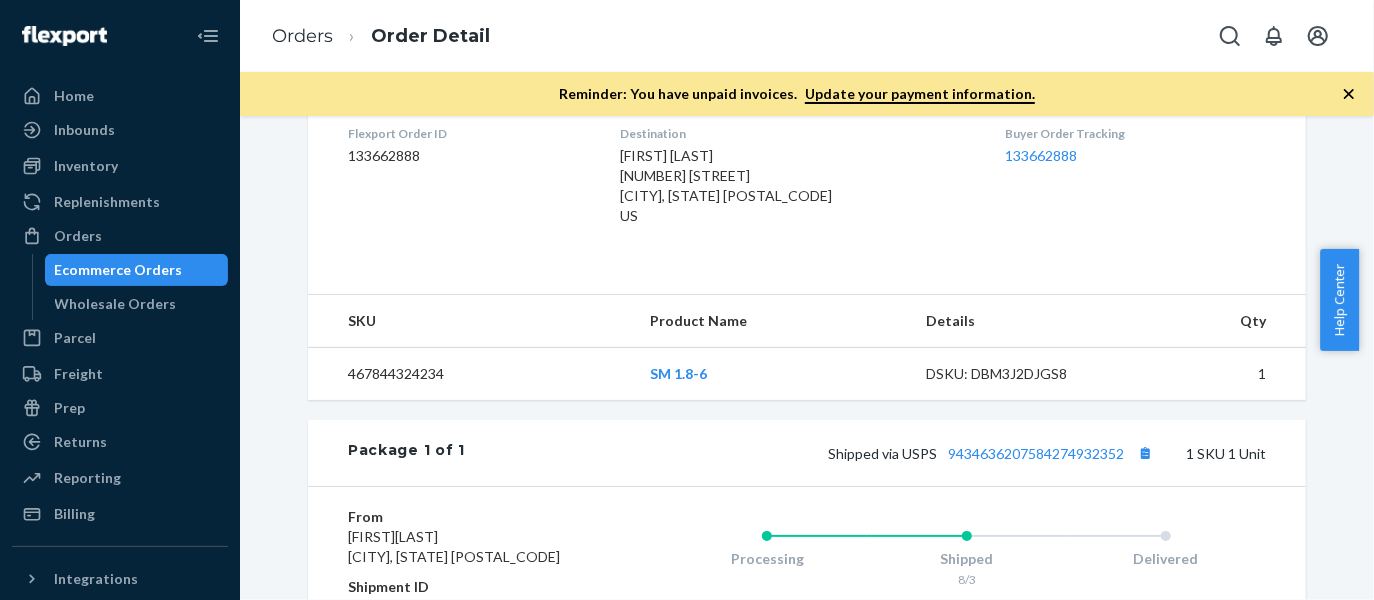 scroll, scrollTop: 403, scrollLeft: 0, axis: vertical 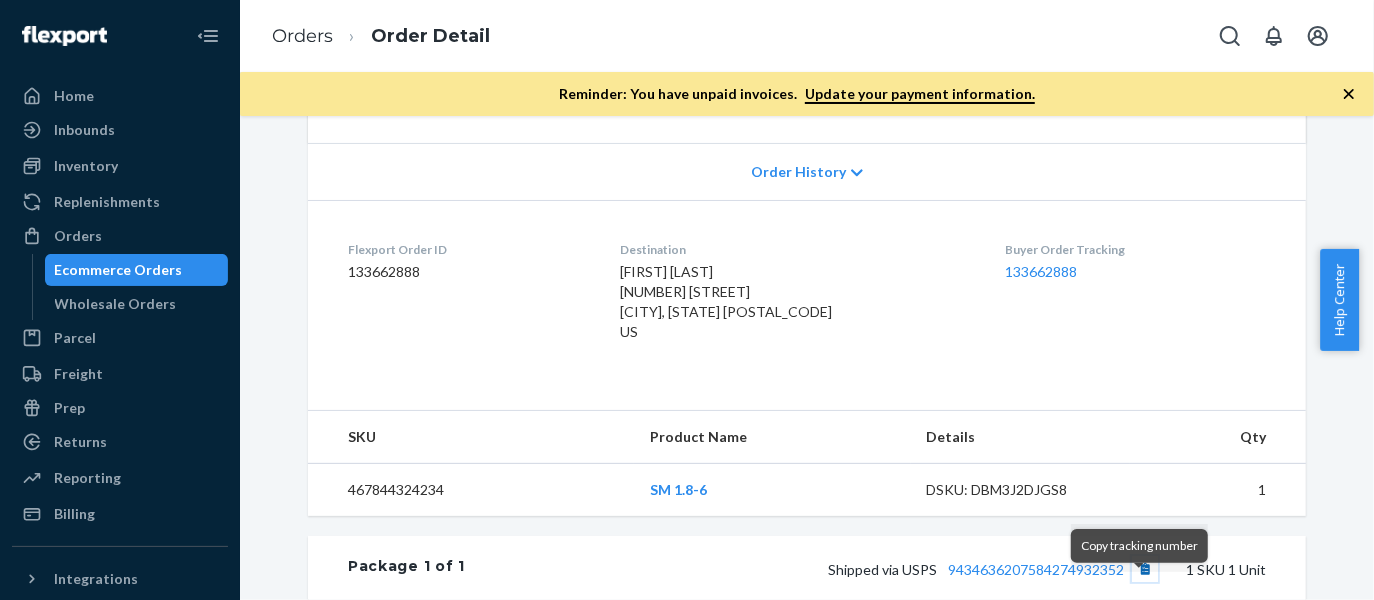 click at bounding box center [1145, 569] 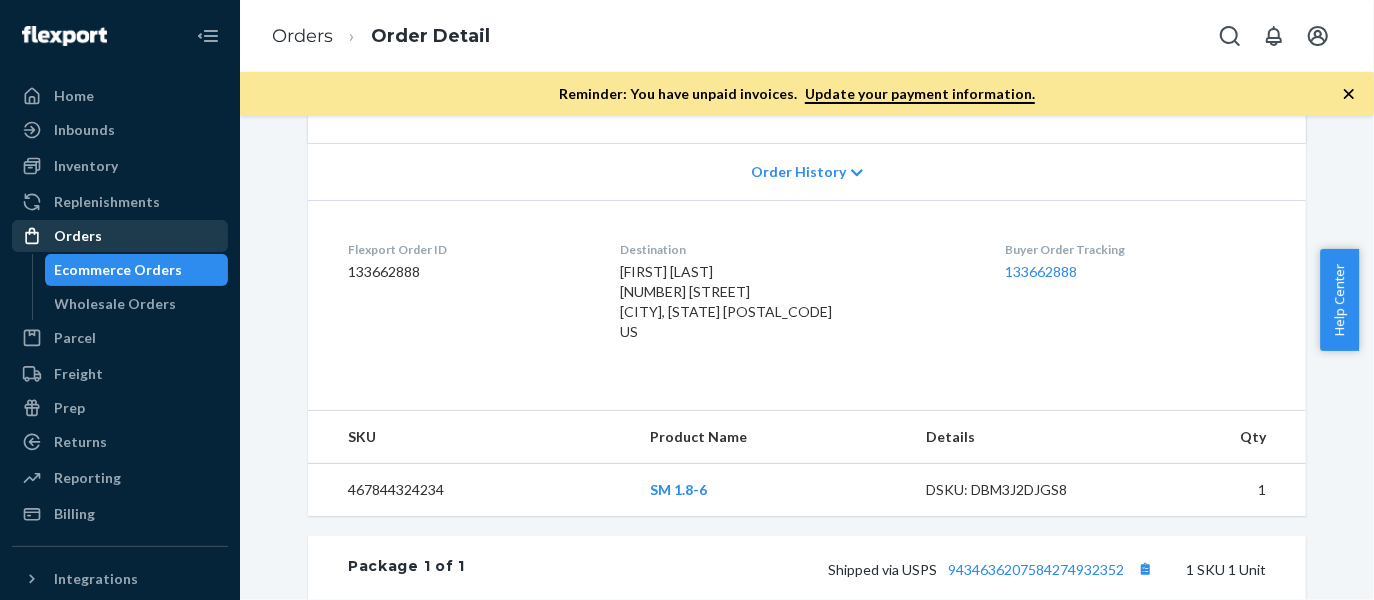 click on "Orders" at bounding box center [78, 236] 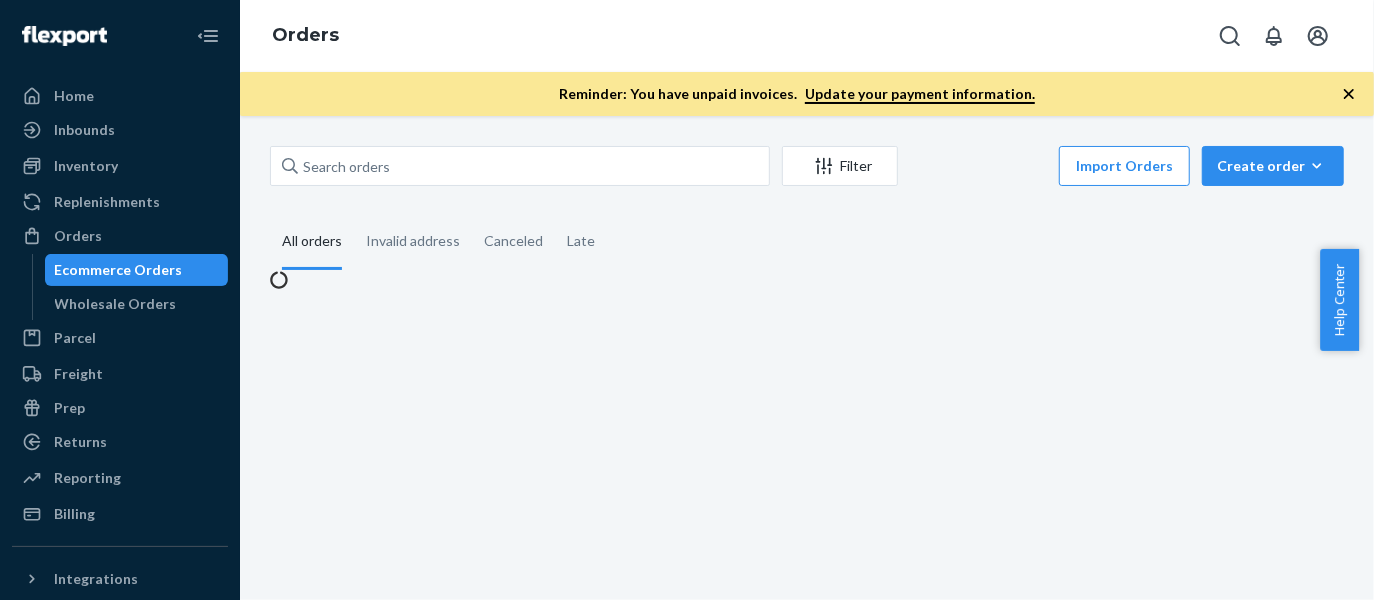 scroll, scrollTop: 0, scrollLeft: 0, axis: both 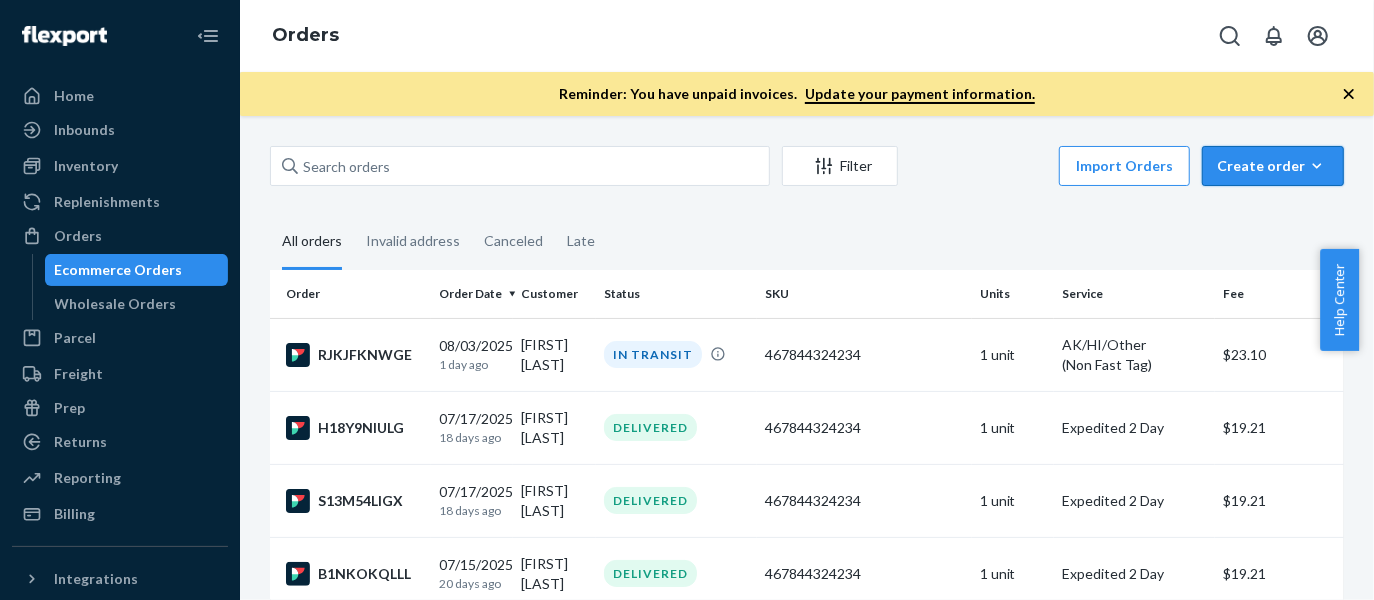 click on "Create order" at bounding box center [1273, 166] 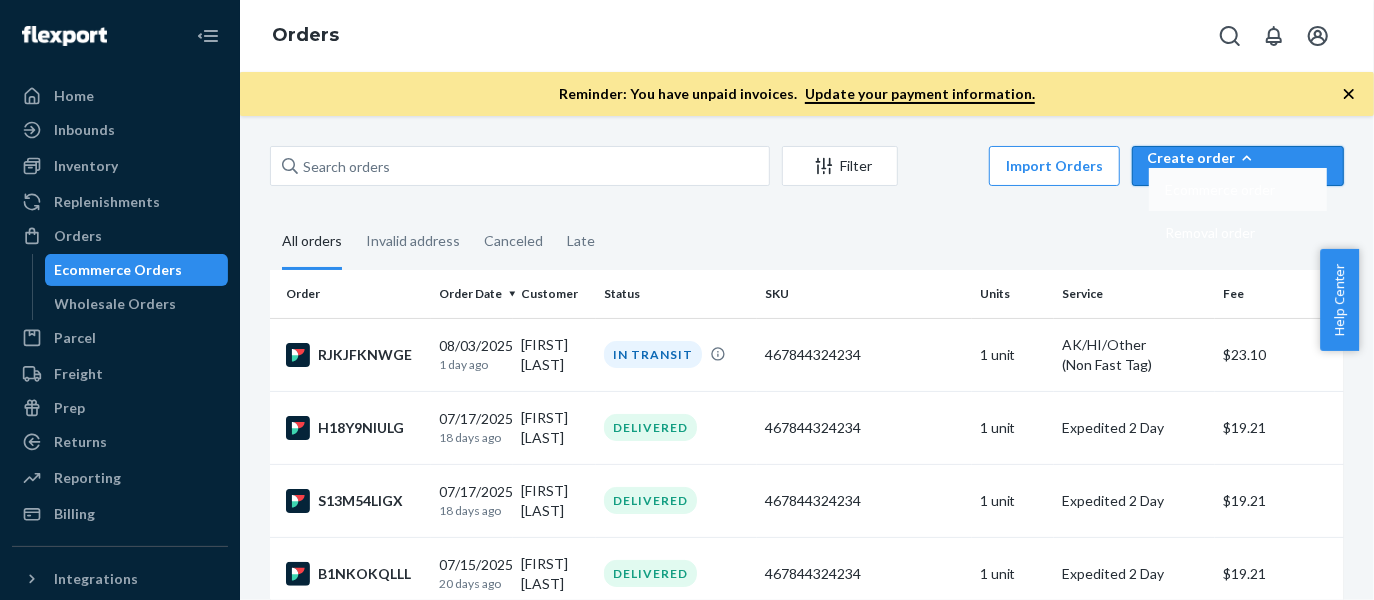 click on "Ecommerce order" at bounding box center (1220, 190) 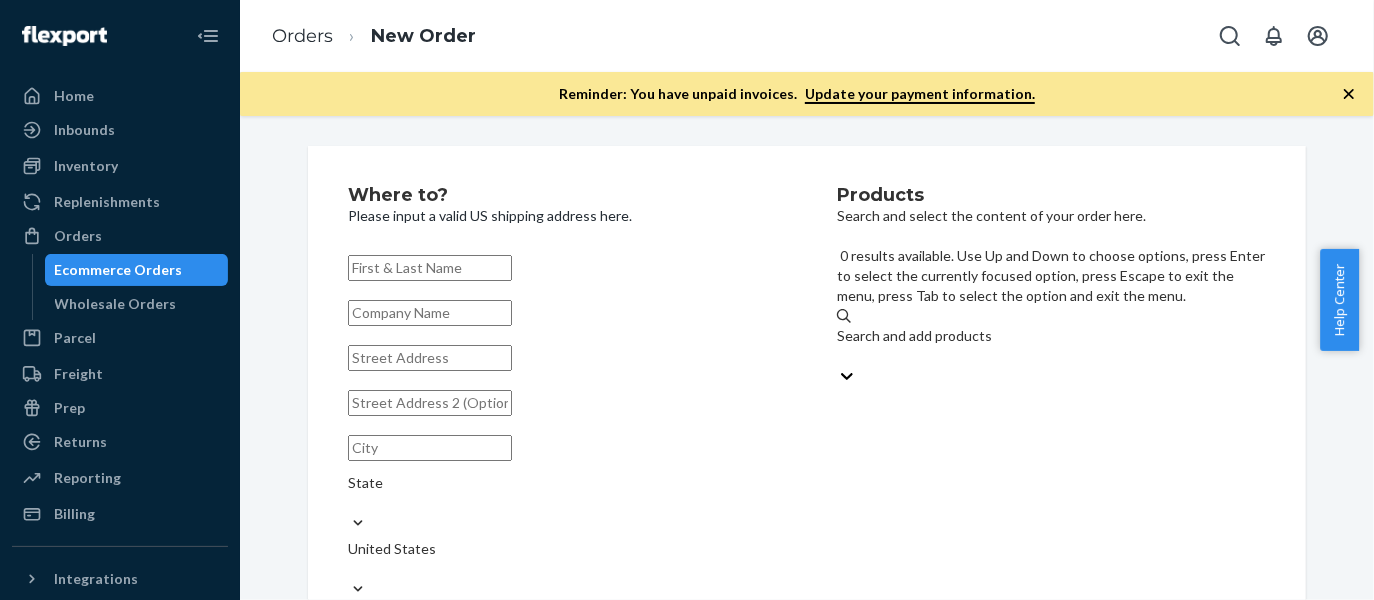 click on "Search and add products" at bounding box center (1051, 336) 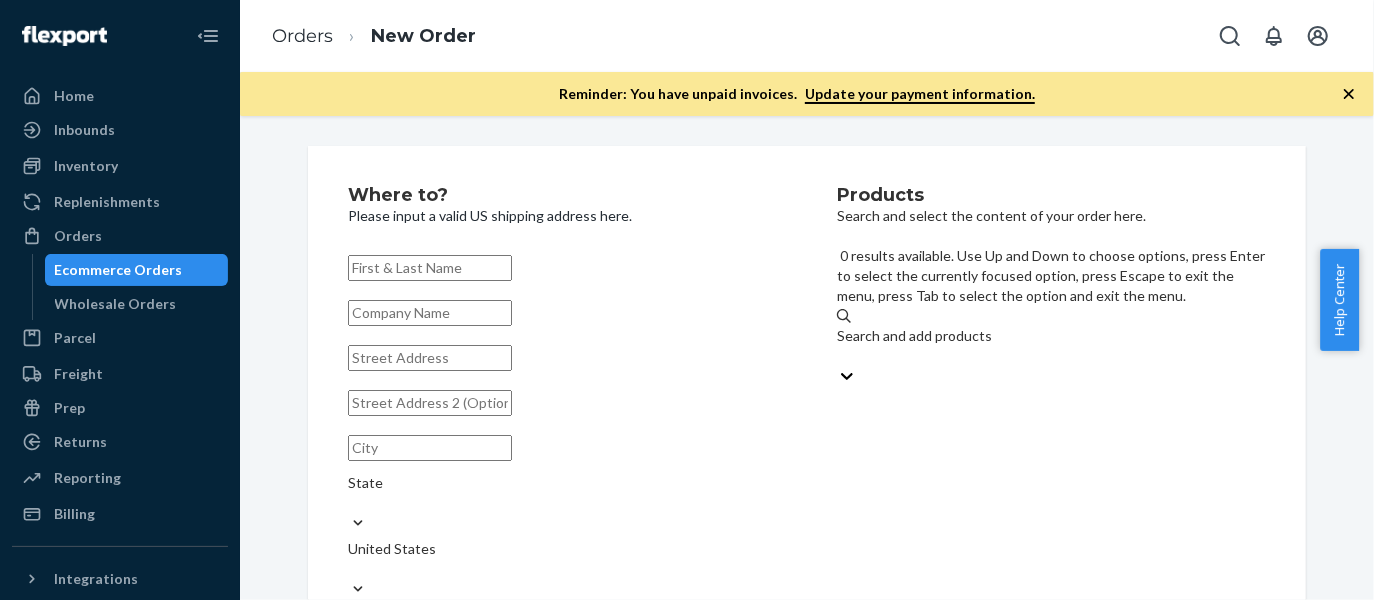 click on "0 results available. Use Up and Down to choose options, press Enter to select the currently focused option, press Escape to exit the menu, press Tab to select the option and exit the menu. Search and add products" at bounding box center (838, 356) 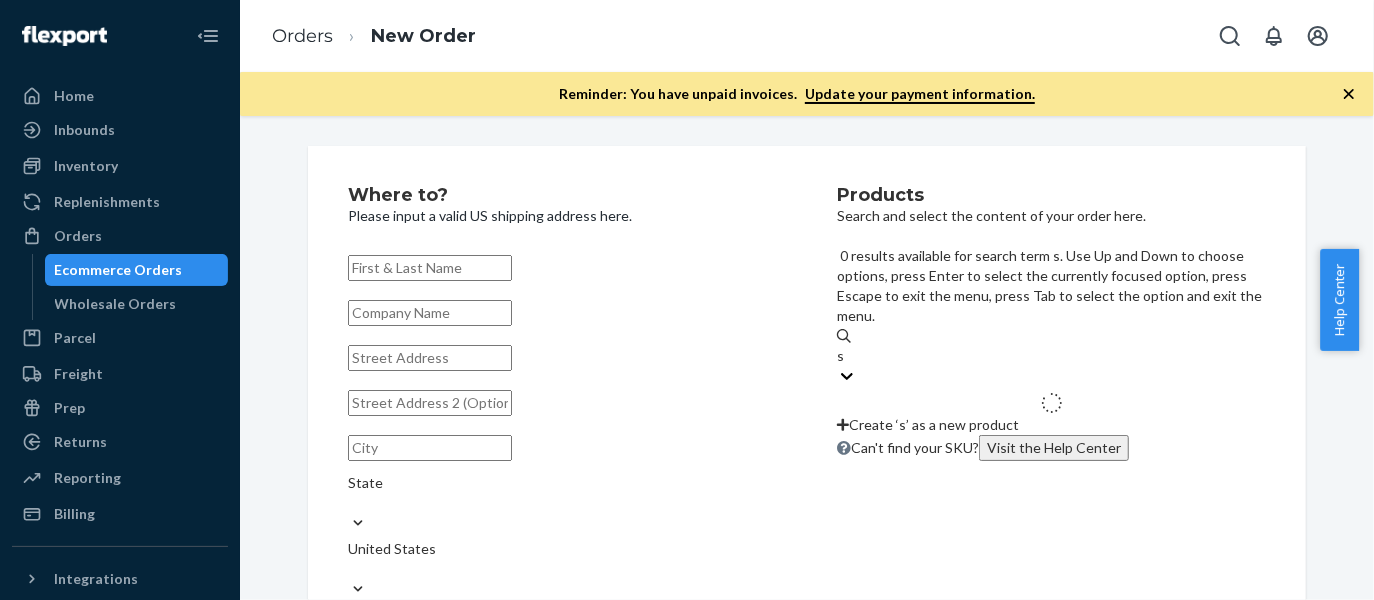 type on "sm" 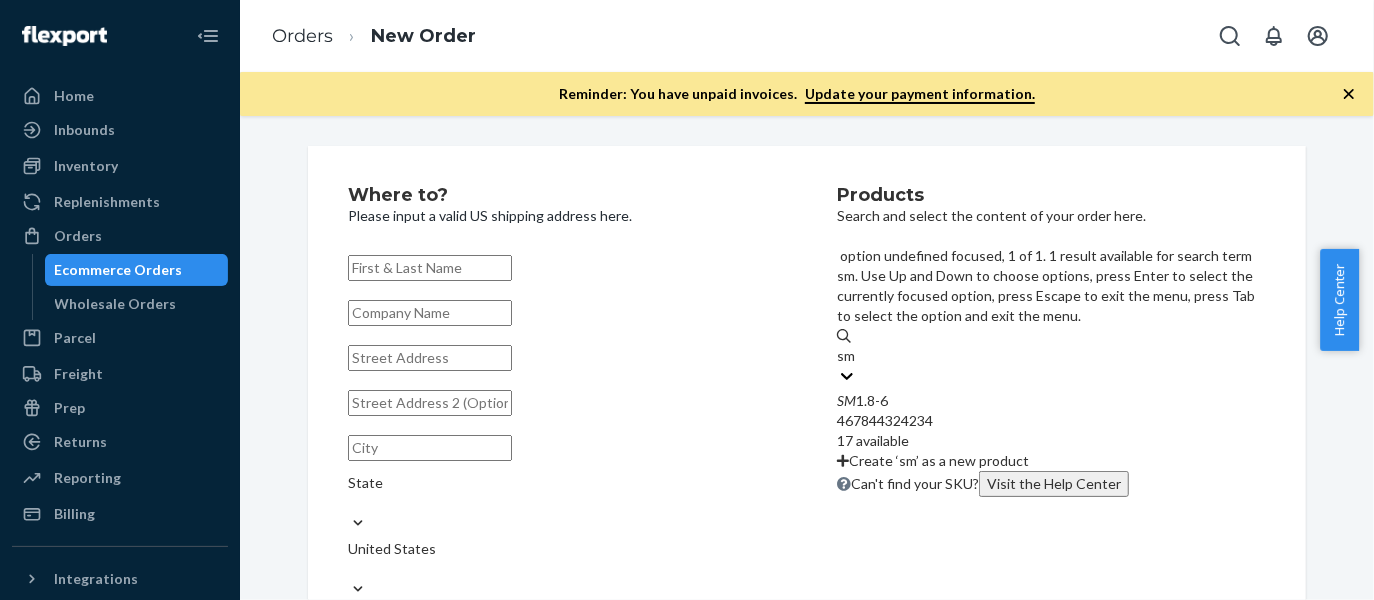 click on "467844324234" at bounding box center (1051, 421) 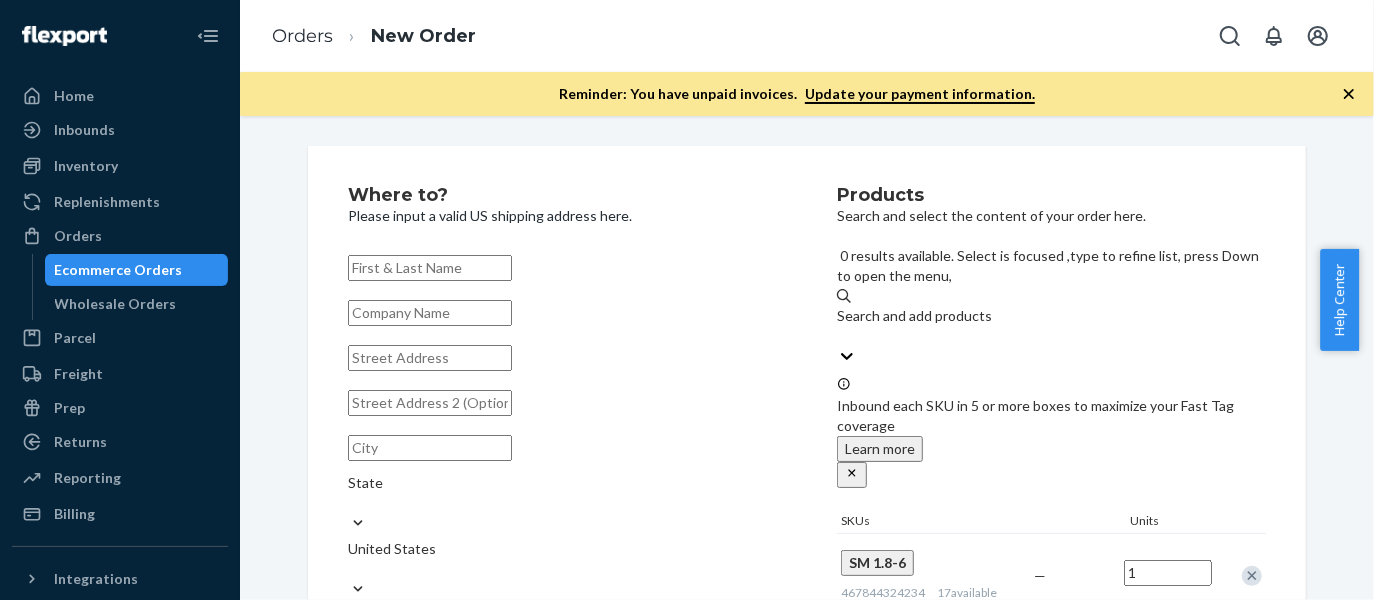 click at bounding box center [430, 268] 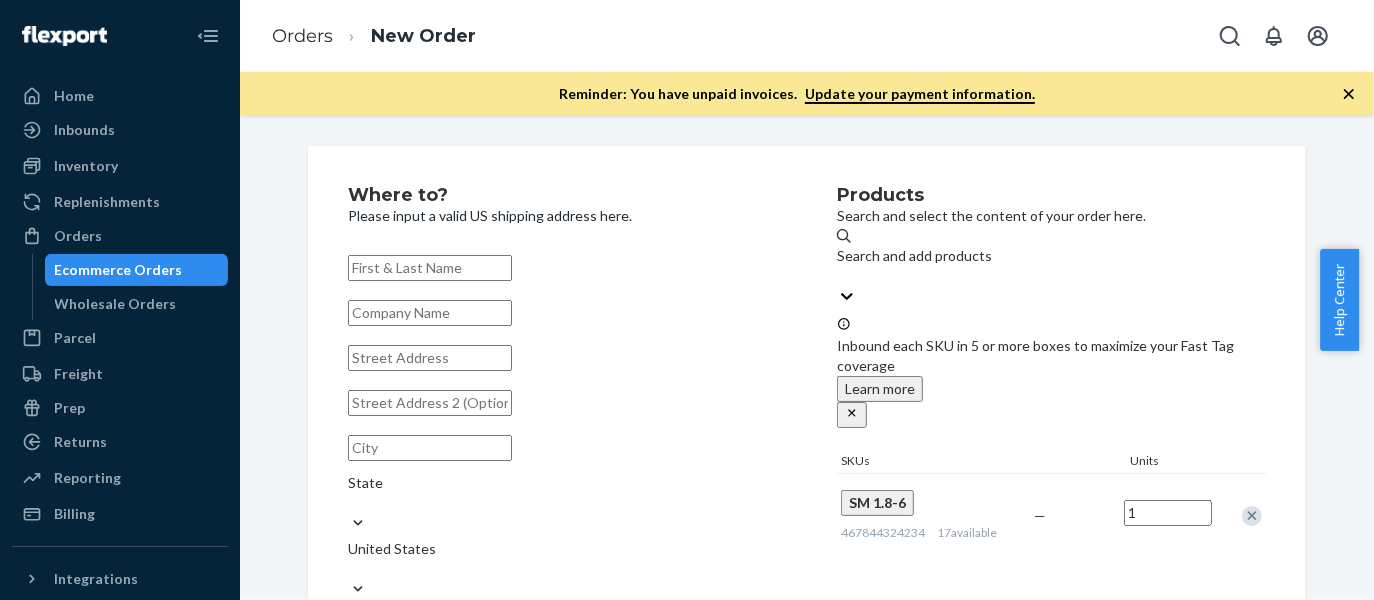paste on "[FIRST] [LAST]" 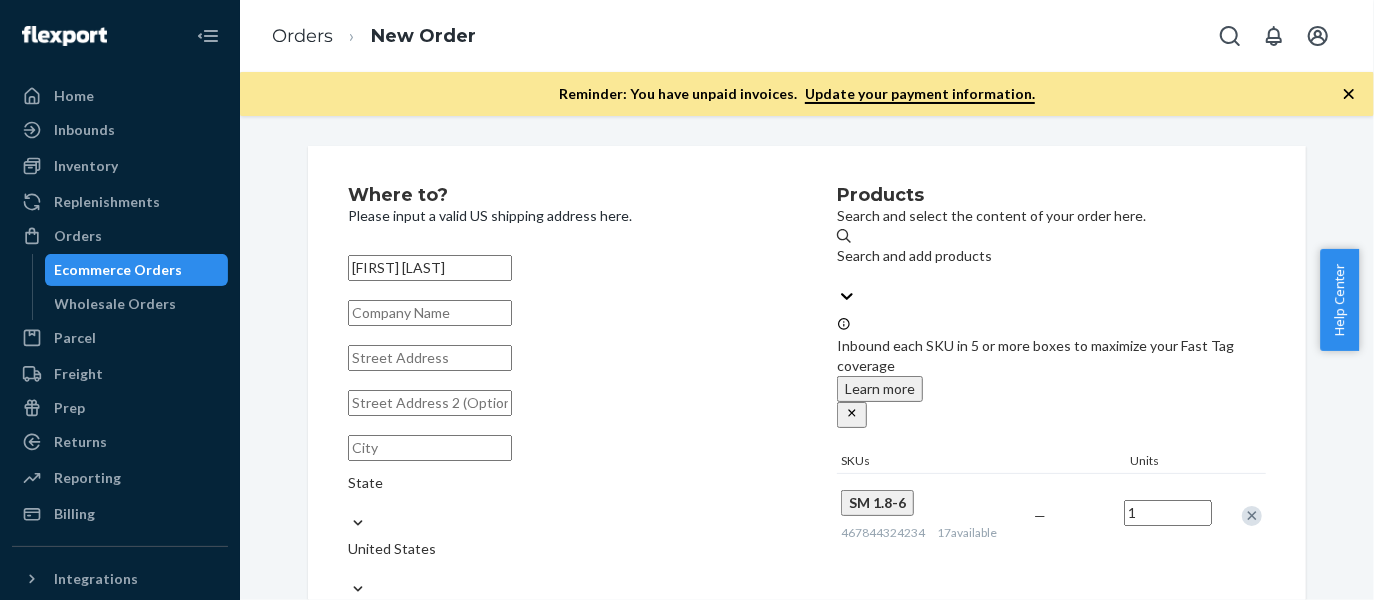 type on "[FIRST] [LAST]" 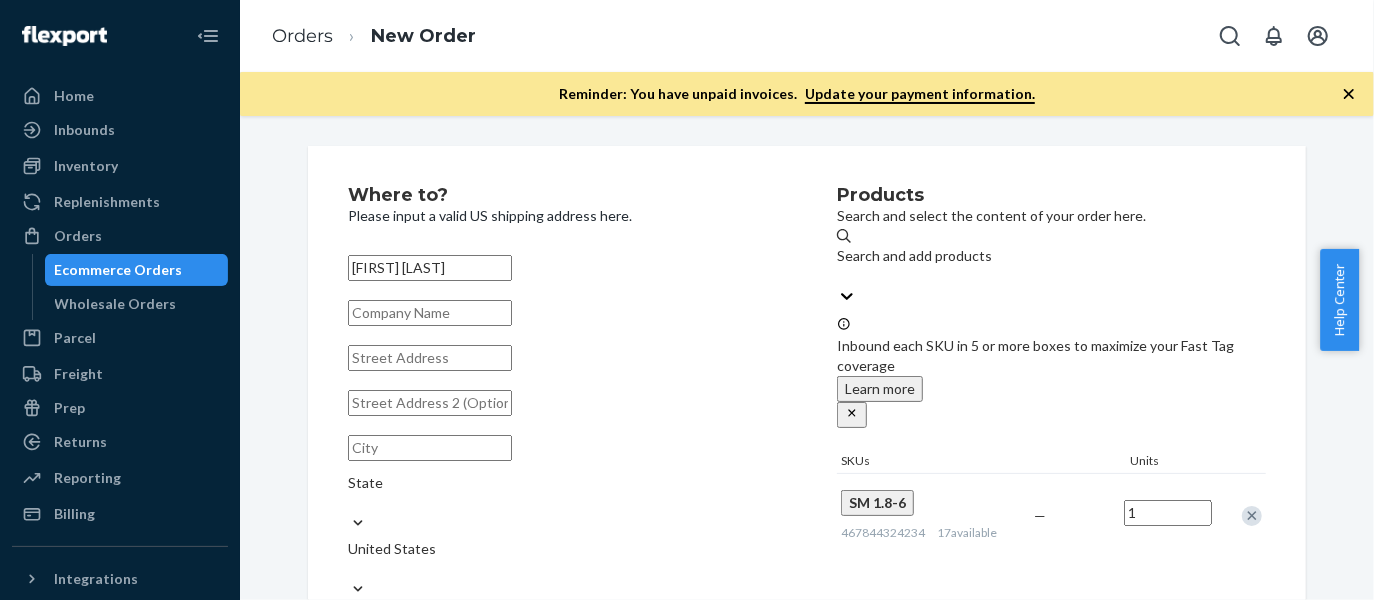 click on "Please input a valid US shipping address here." at bounding box center [562, 216] 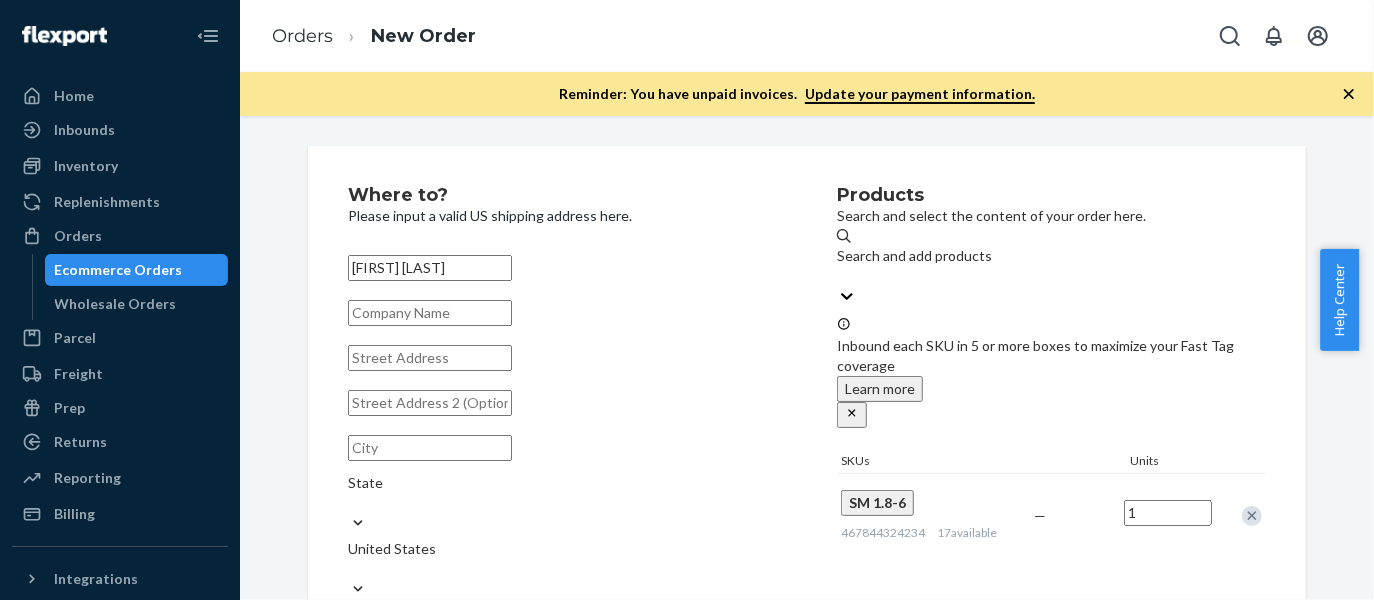 click at bounding box center [430, 358] 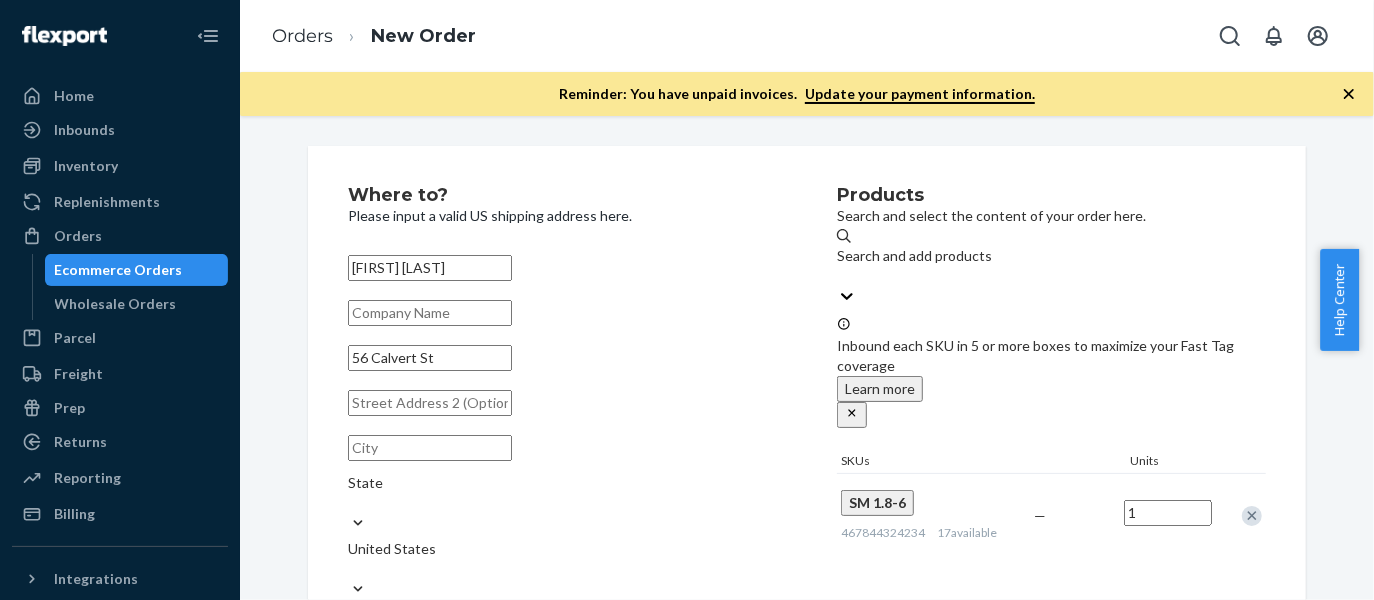 type on "56 Calvert St" 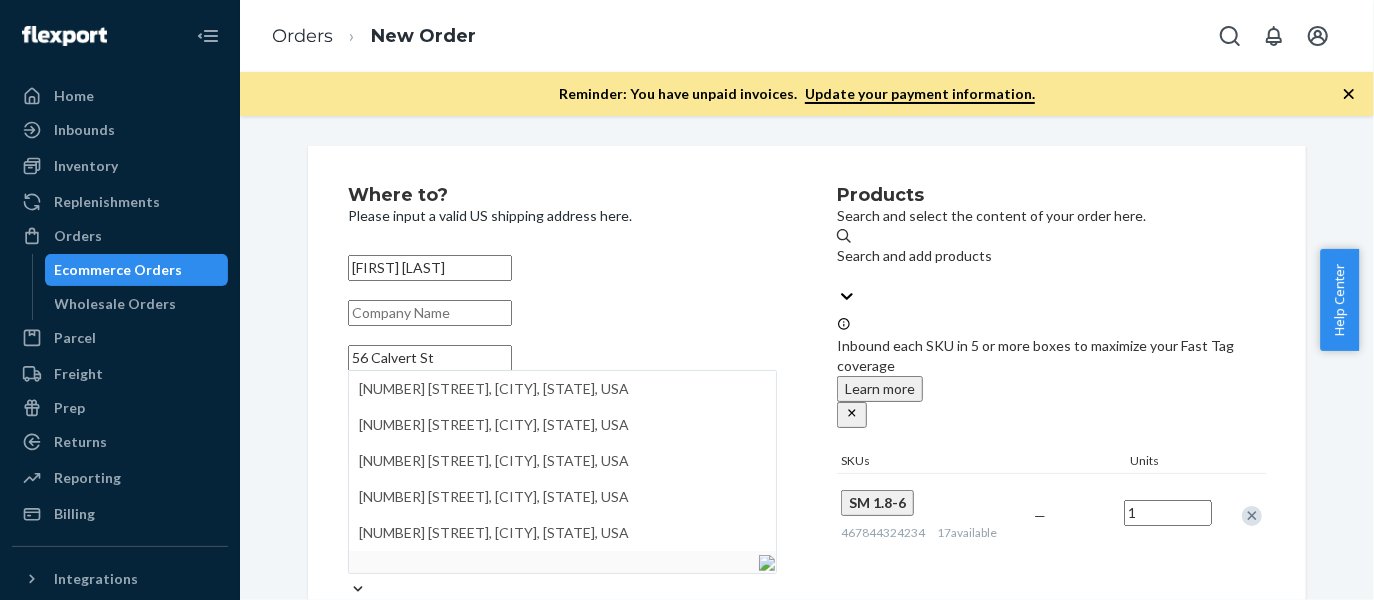 click on "56 Calvert St" at bounding box center (430, 358) 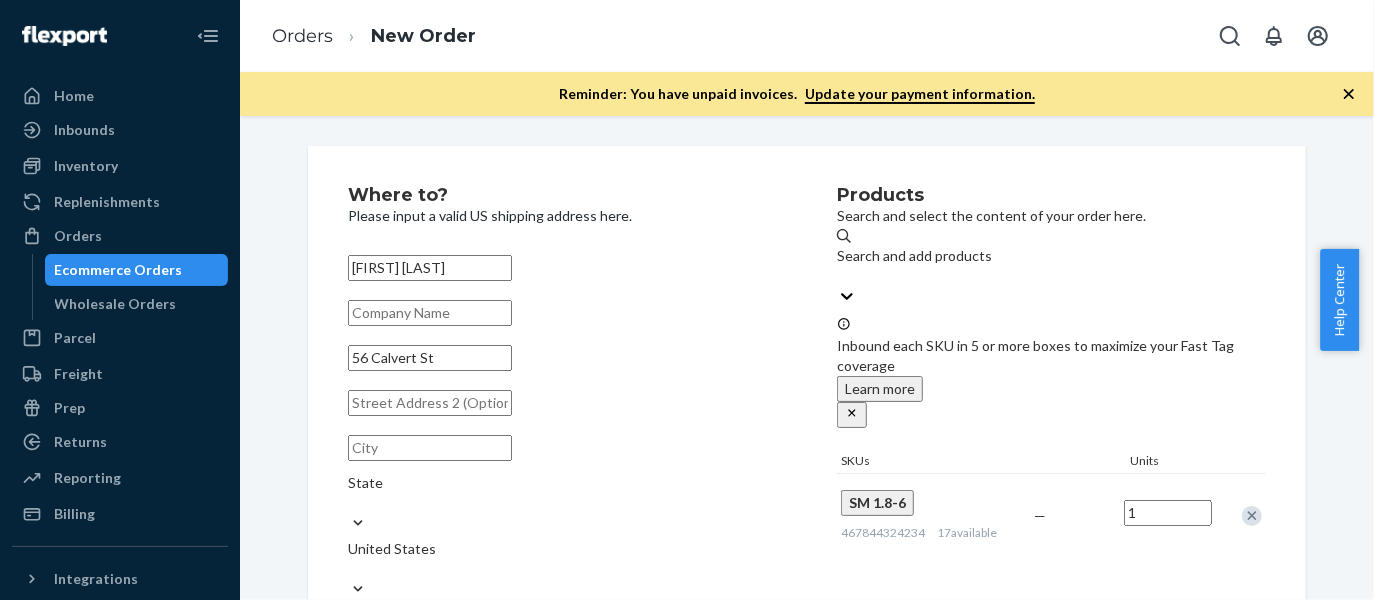 click at bounding box center [430, 448] 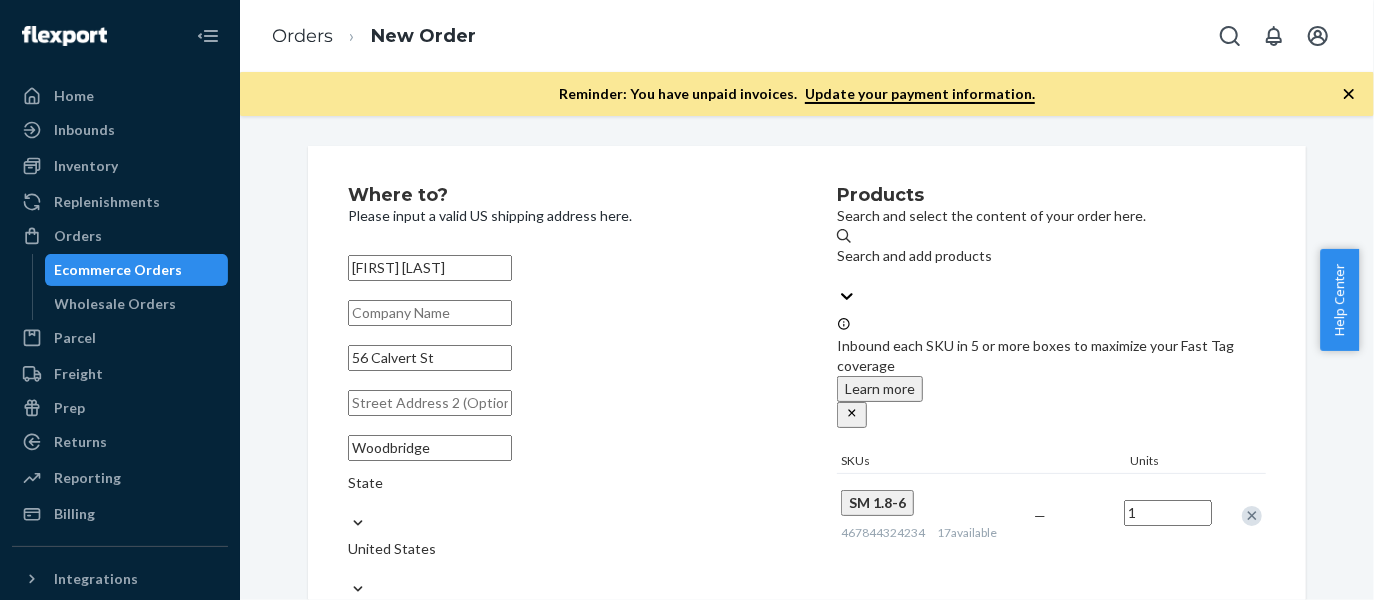 type on "Woodbridge" 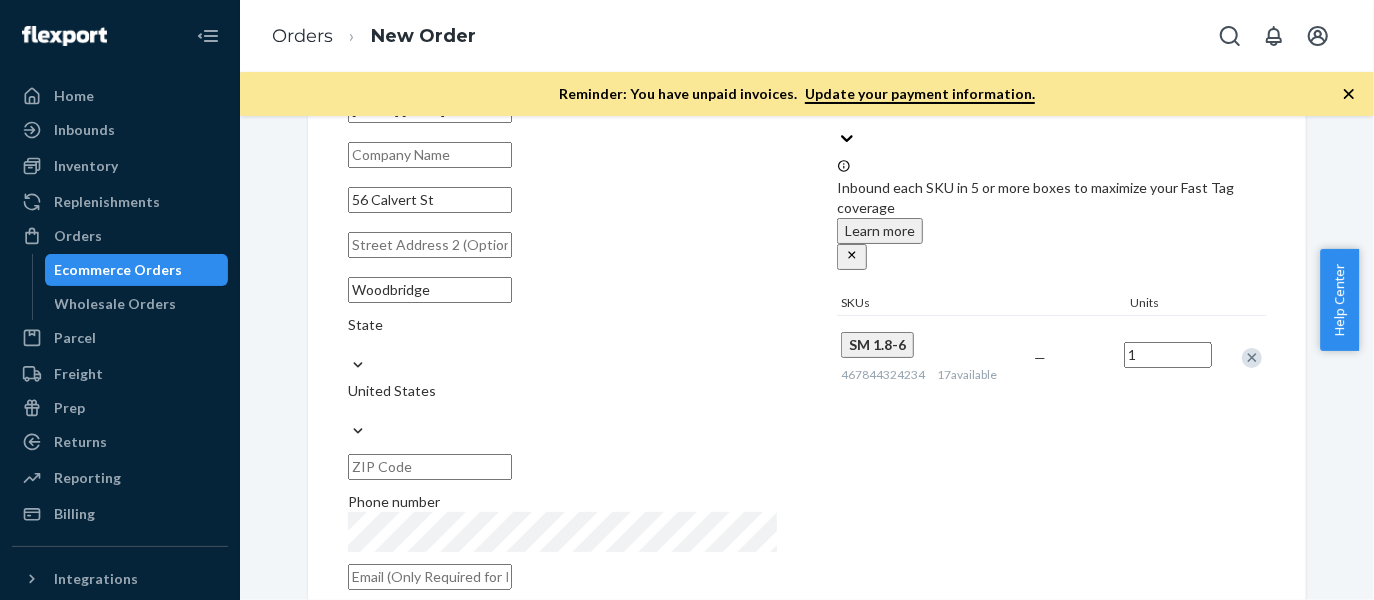 scroll, scrollTop: 163, scrollLeft: 0, axis: vertical 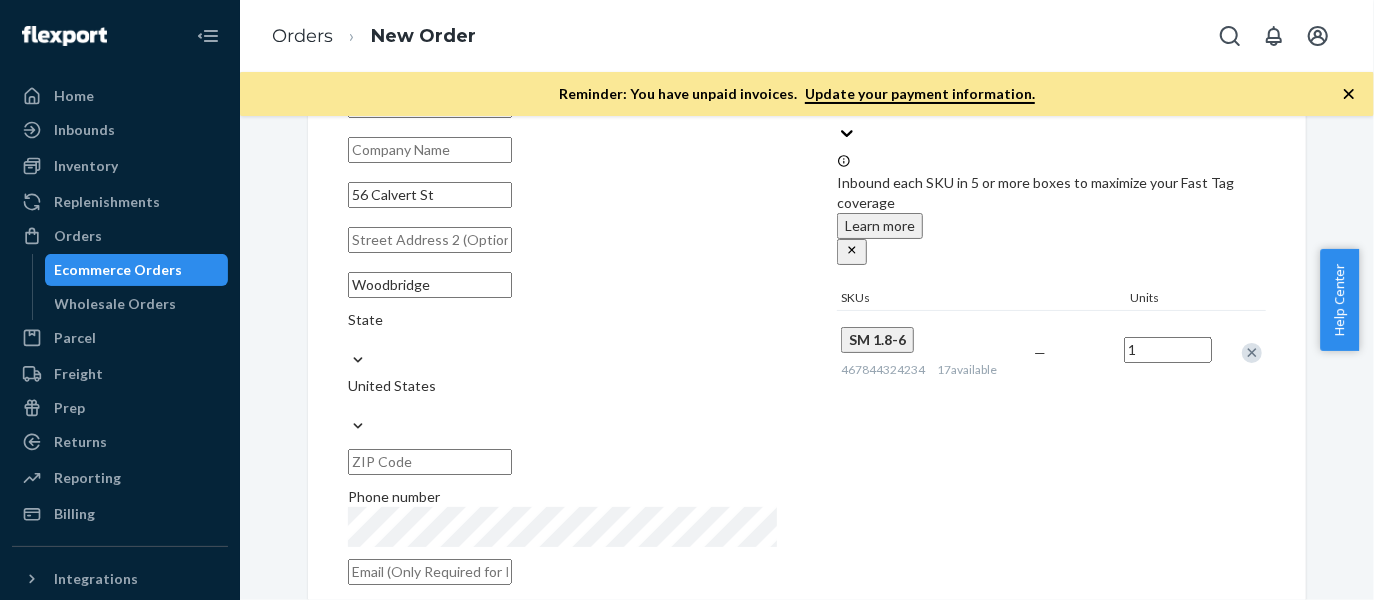 click on "State" at bounding box center [562, 320] 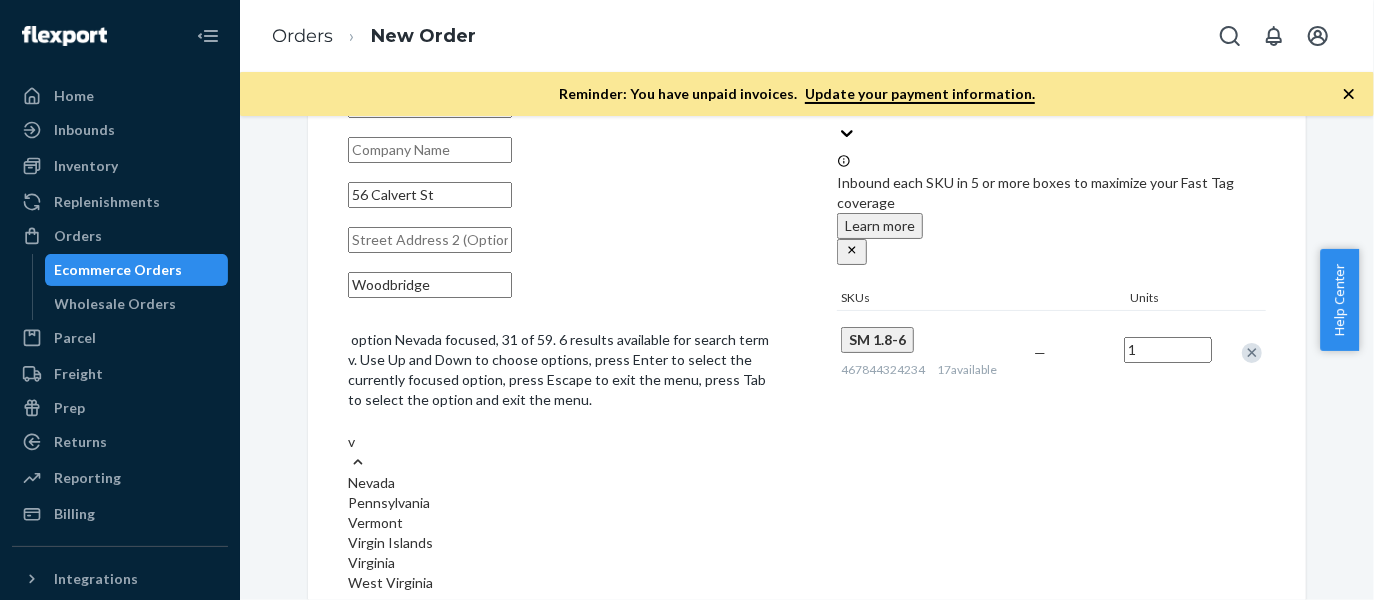 type on "va" 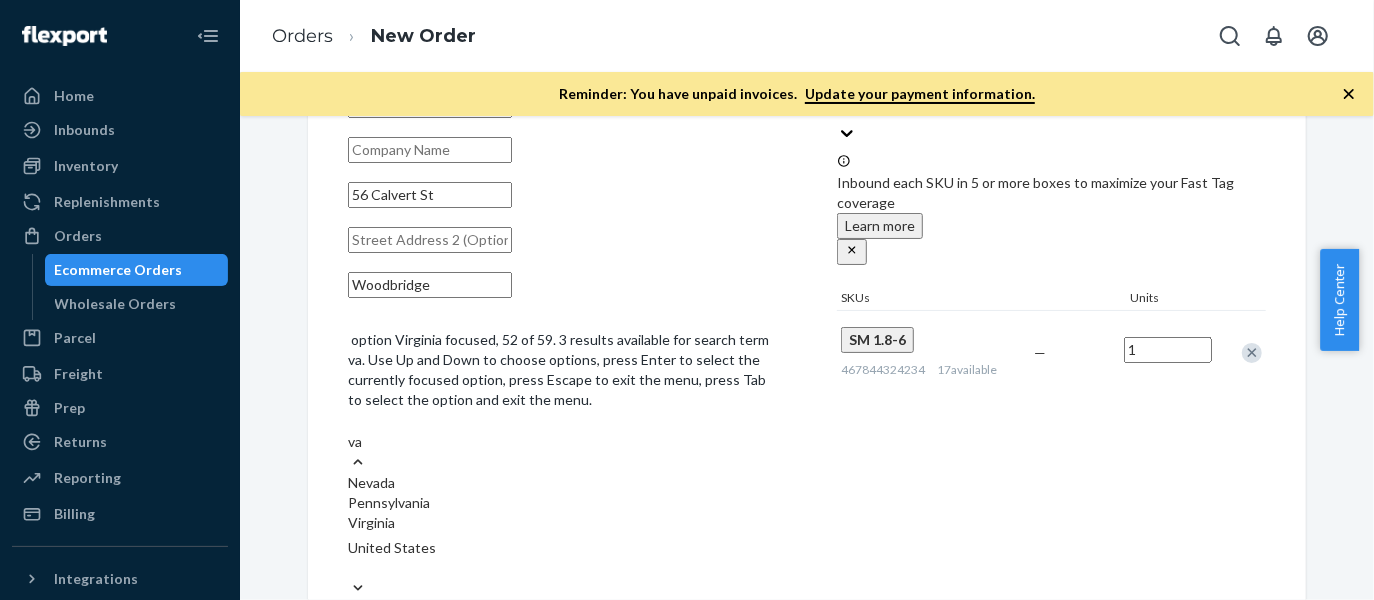 click on "Virginia" at bounding box center [562, 523] 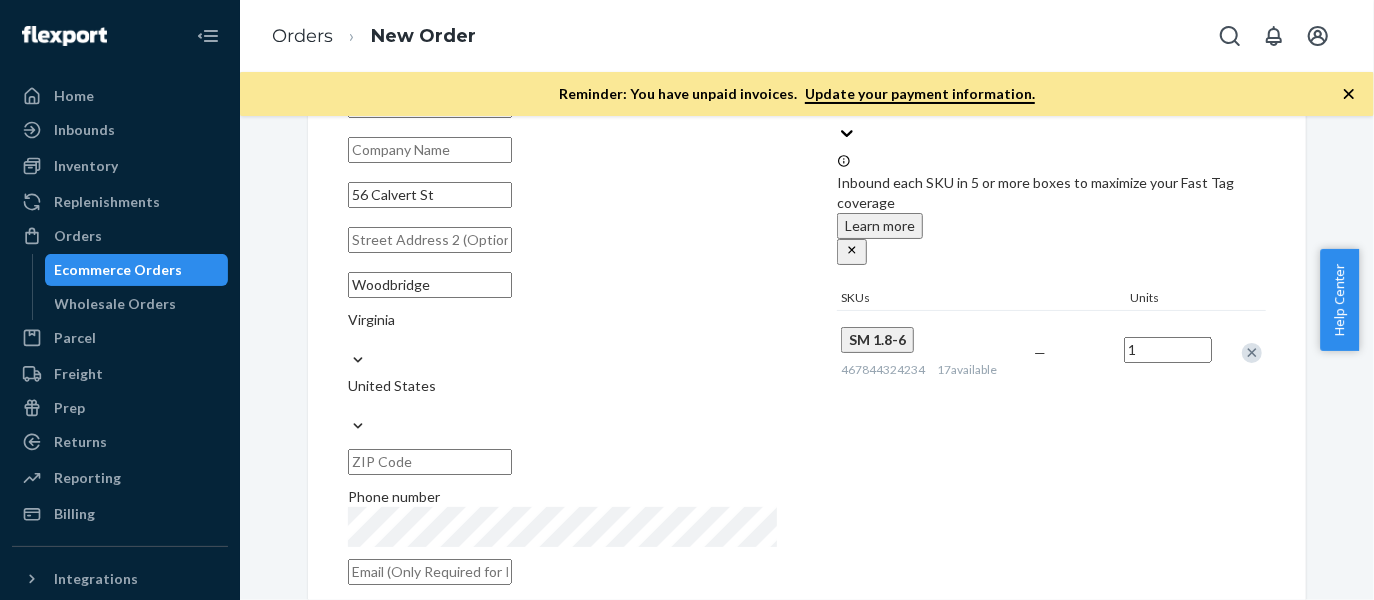 click at bounding box center [430, 462] 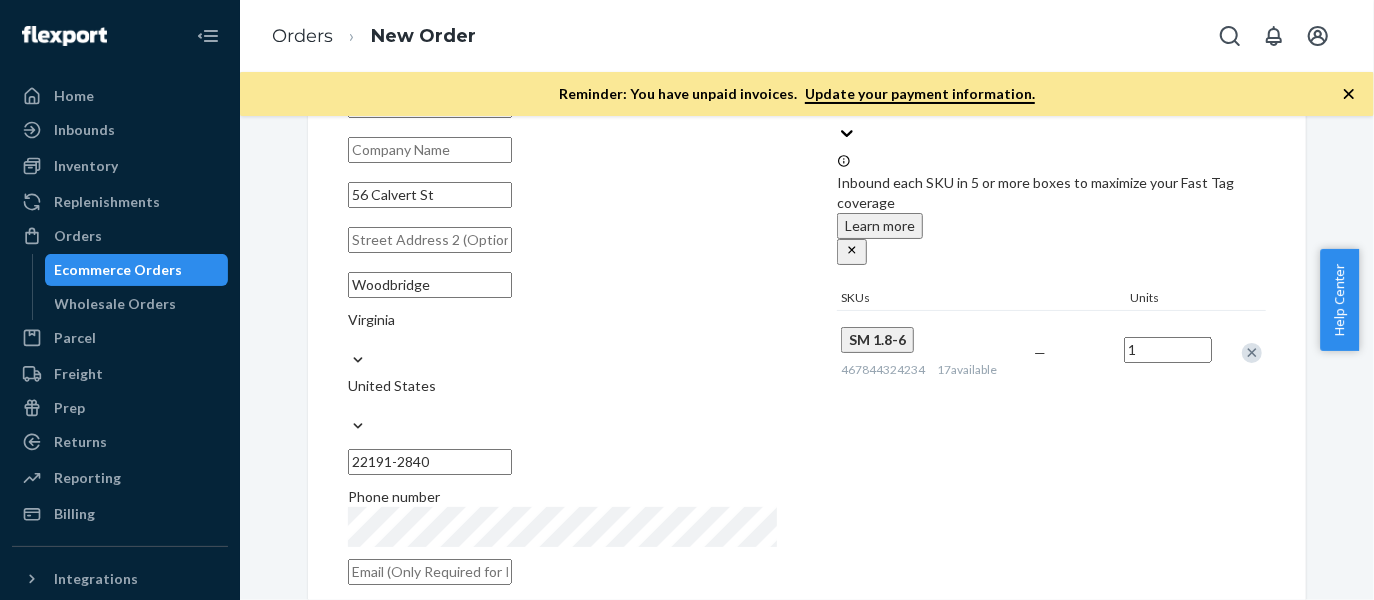 type on "22191-2840" 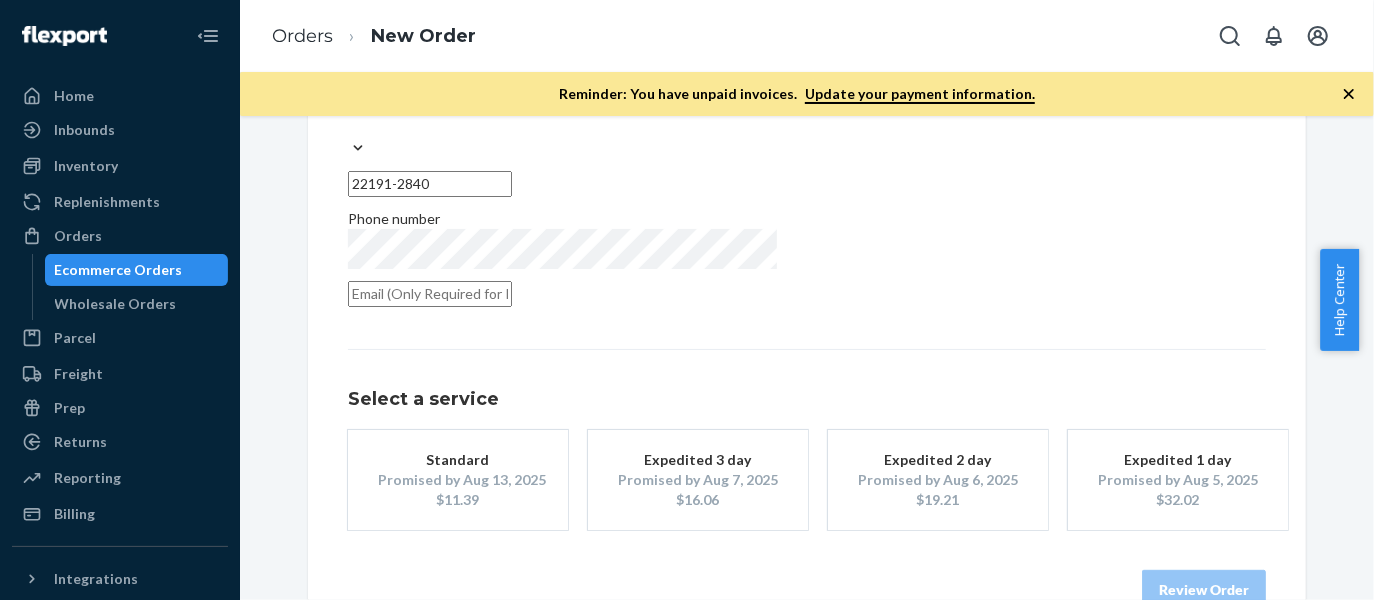 scroll, scrollTop: 453, scrollLeft: 0, axis: vertical 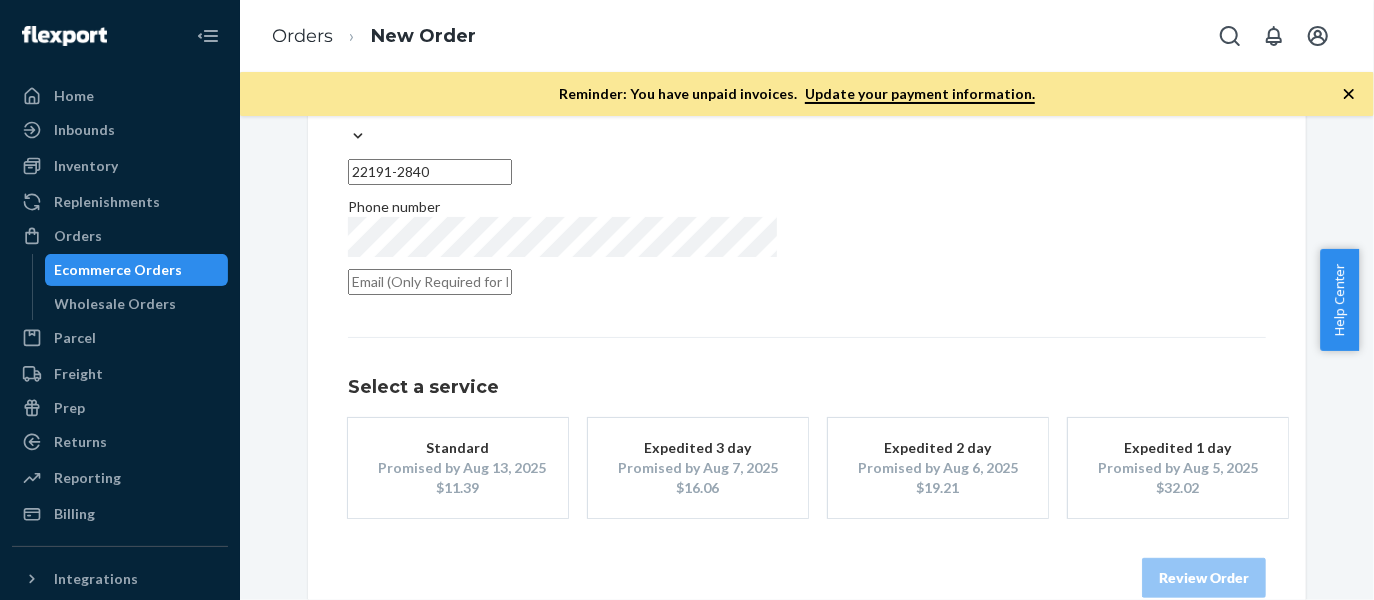 click on "Promised by Aug 6, 2025" at bounding box center [938, 468] 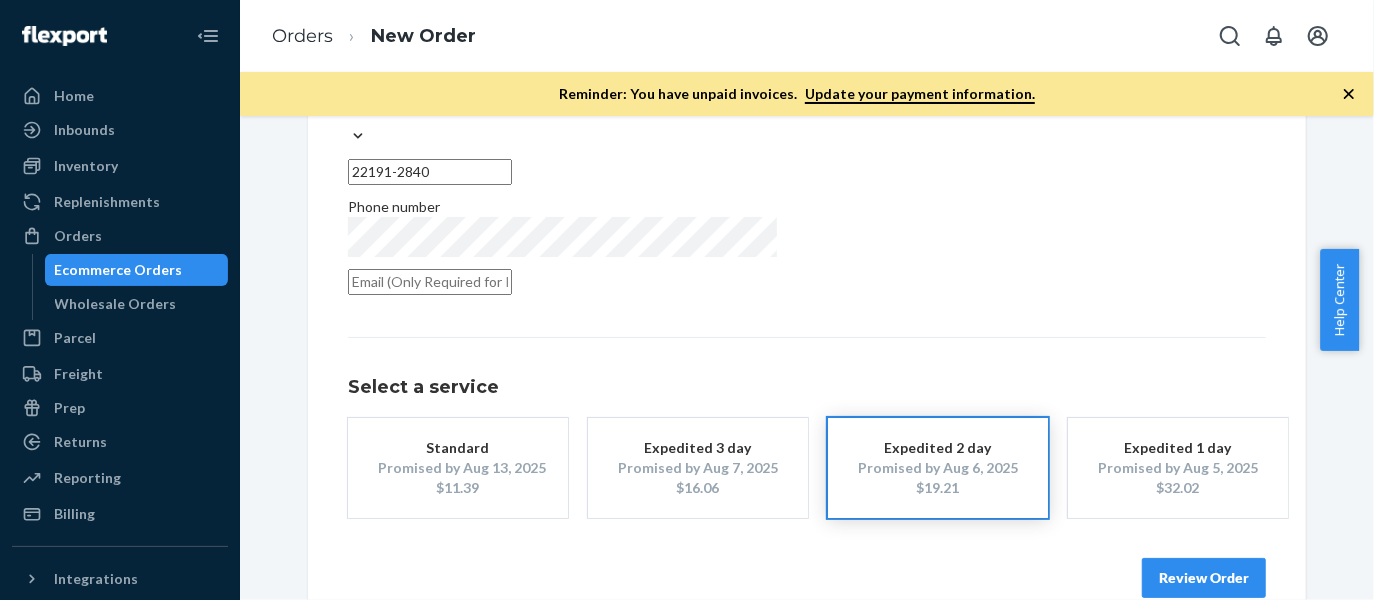 click on "Review Order" at bounding box center [1204, 578] 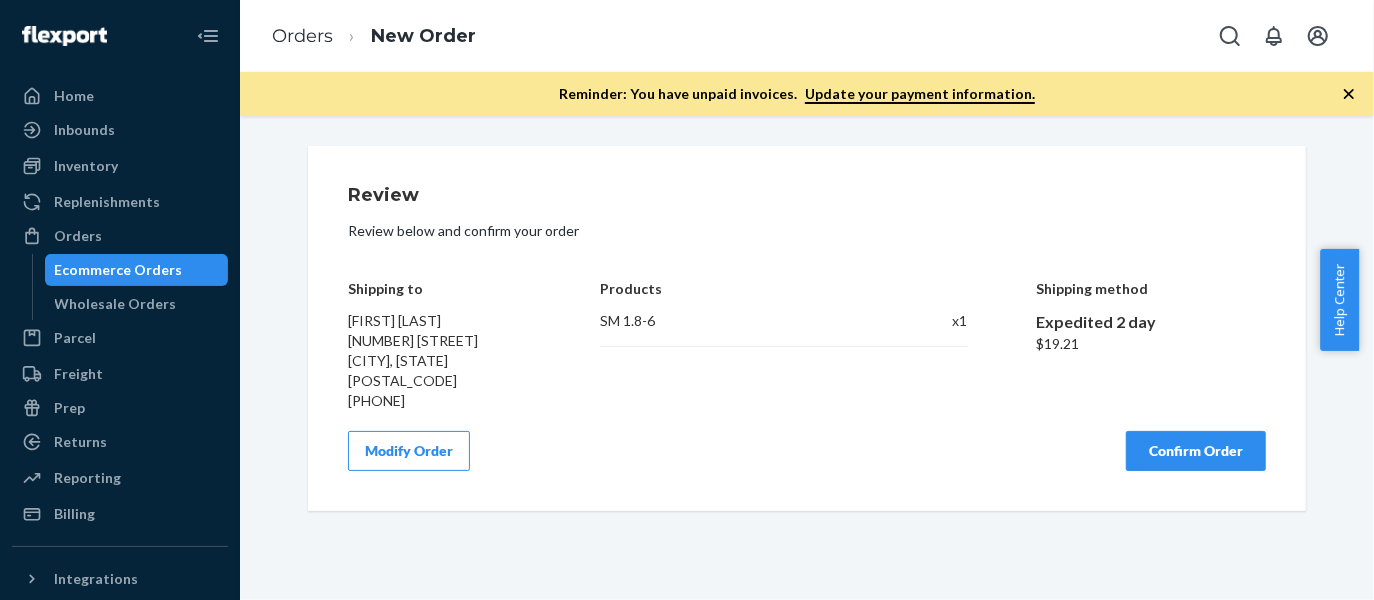 click on "Confirm Order" at bounding box center [1196, 451] 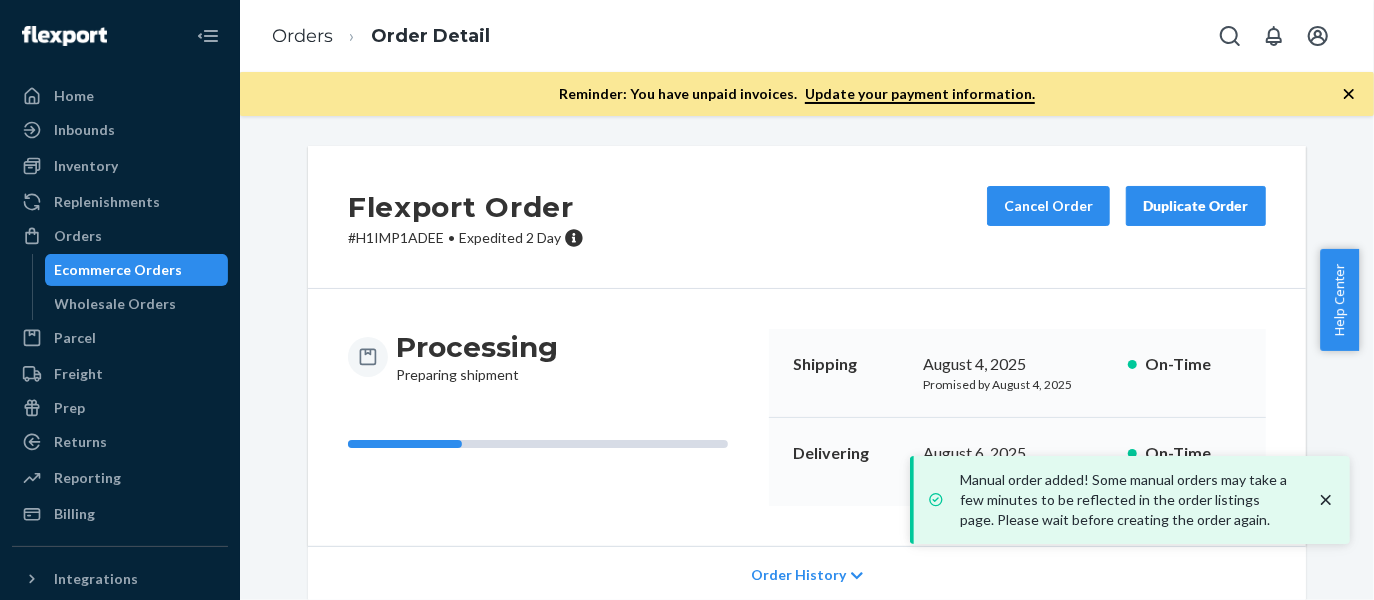 click 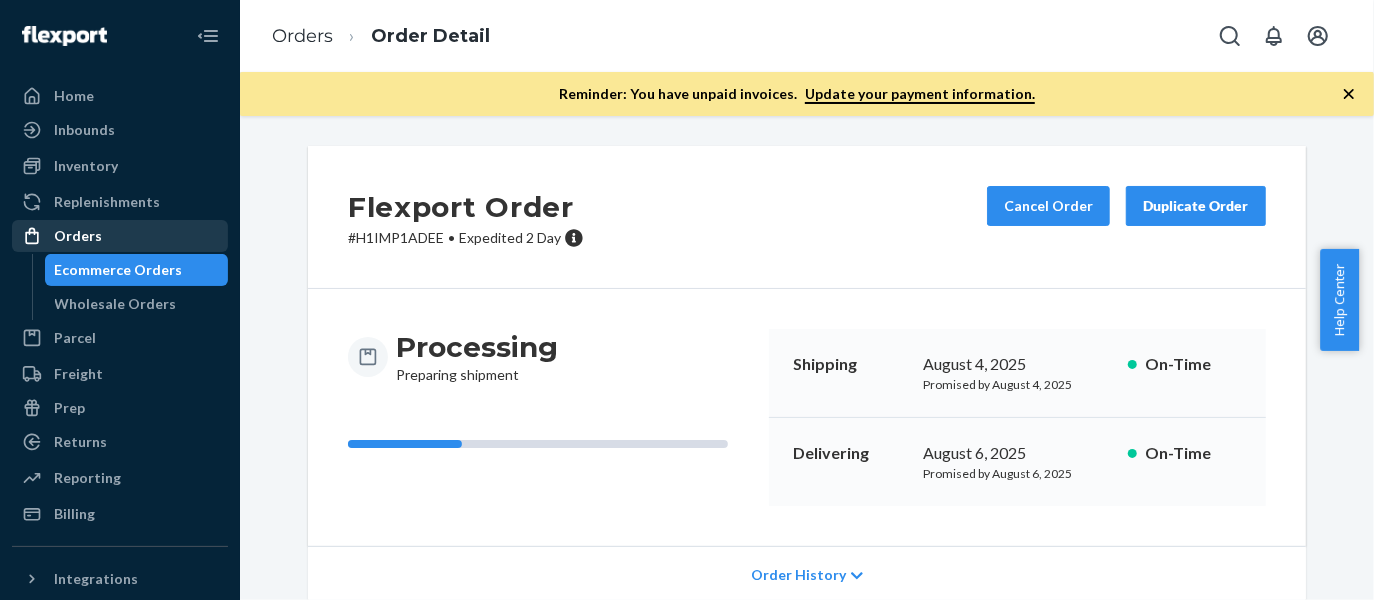 click on "Orders" at bounding box center [78, 236] 